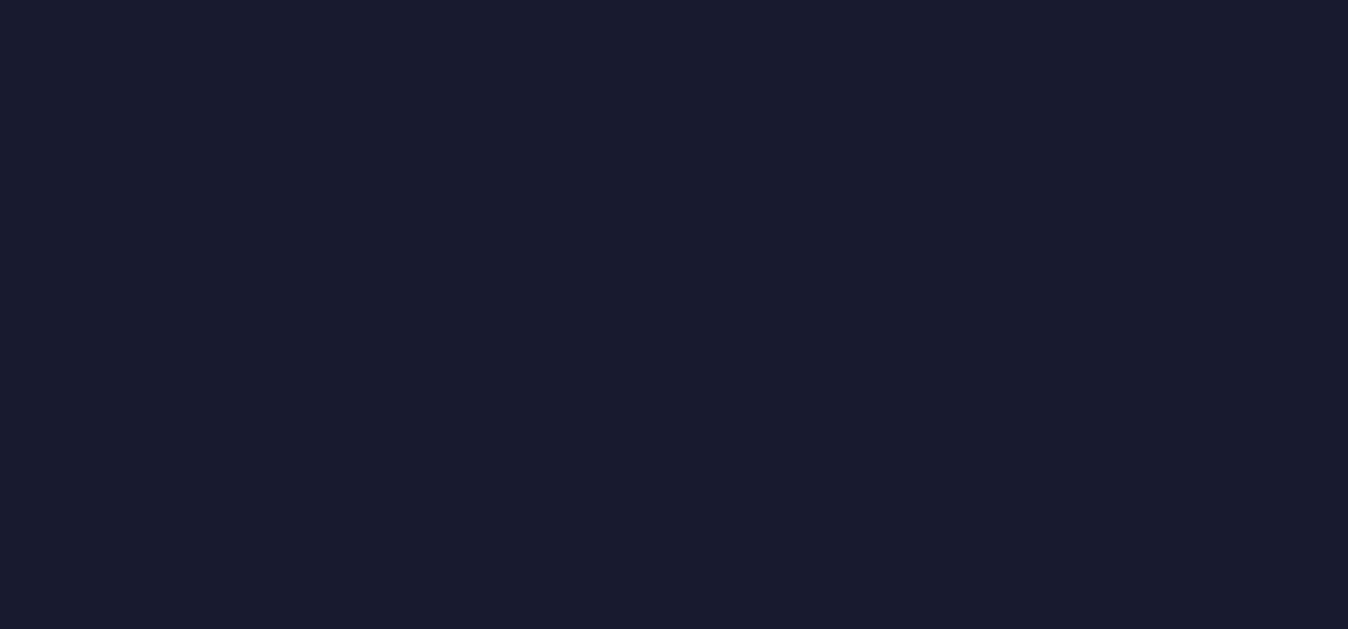 scroll, scrollTop: 0, scrollLeft: 0, axis: both 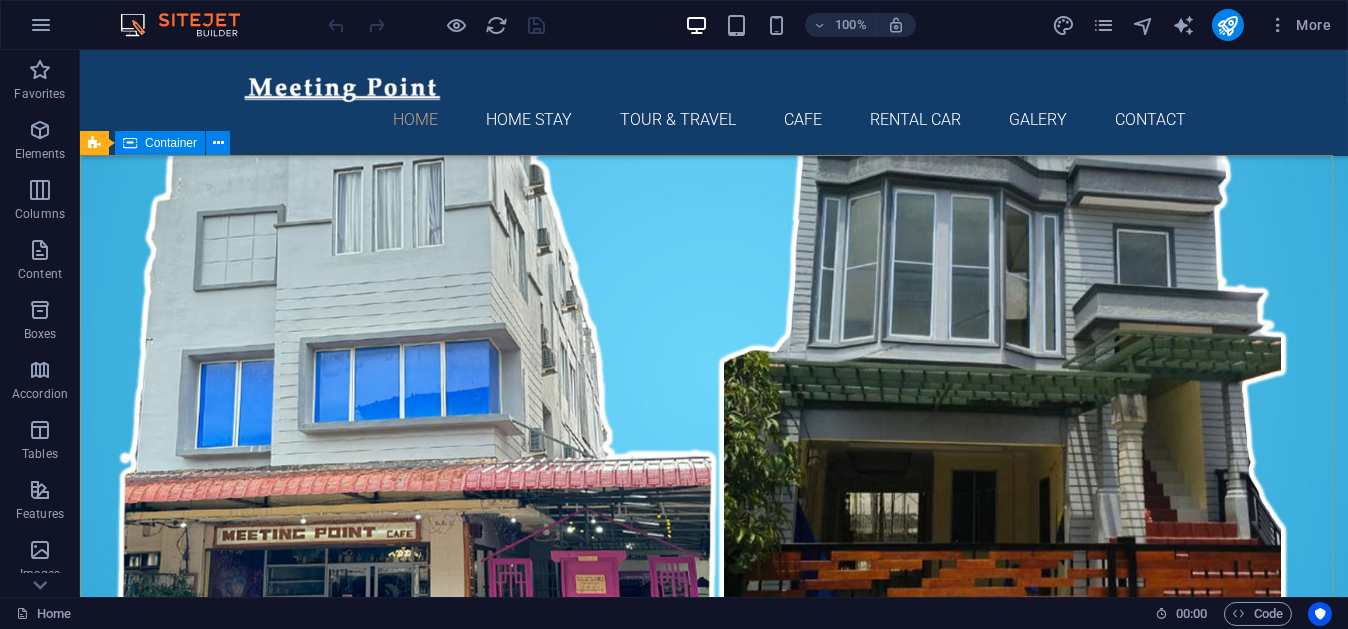 click on "Container" at bounding box center (171, 143) 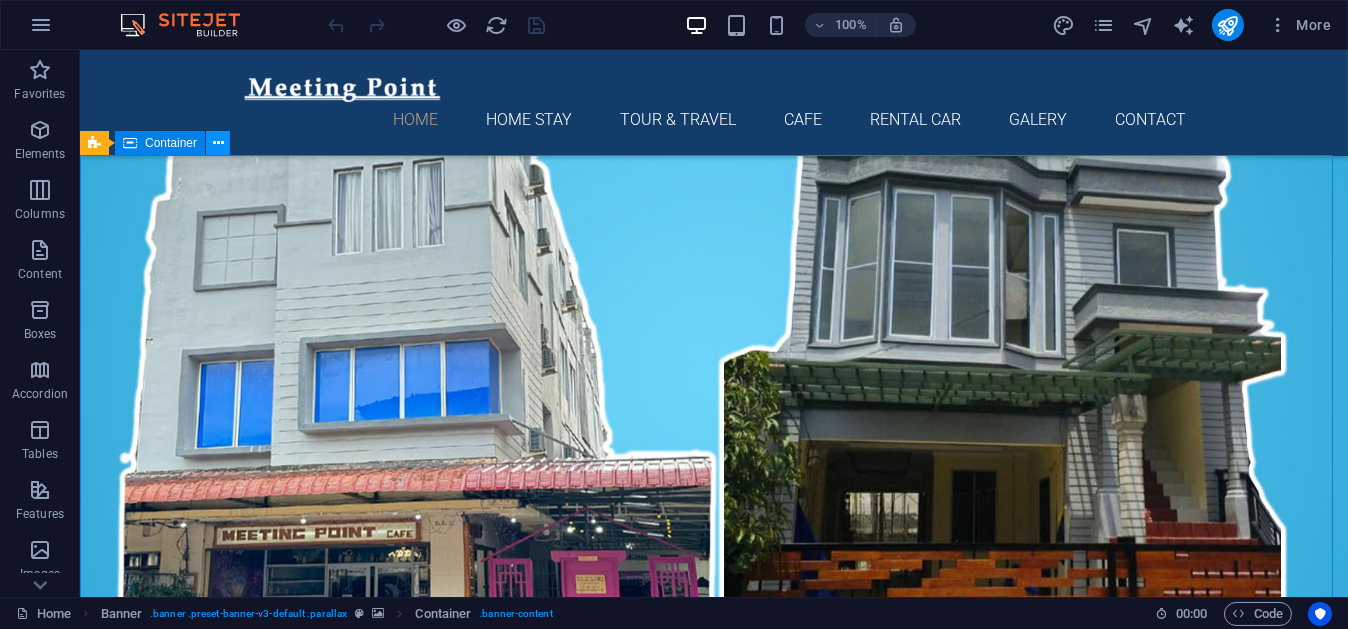 click at bounding box center [218, 143] 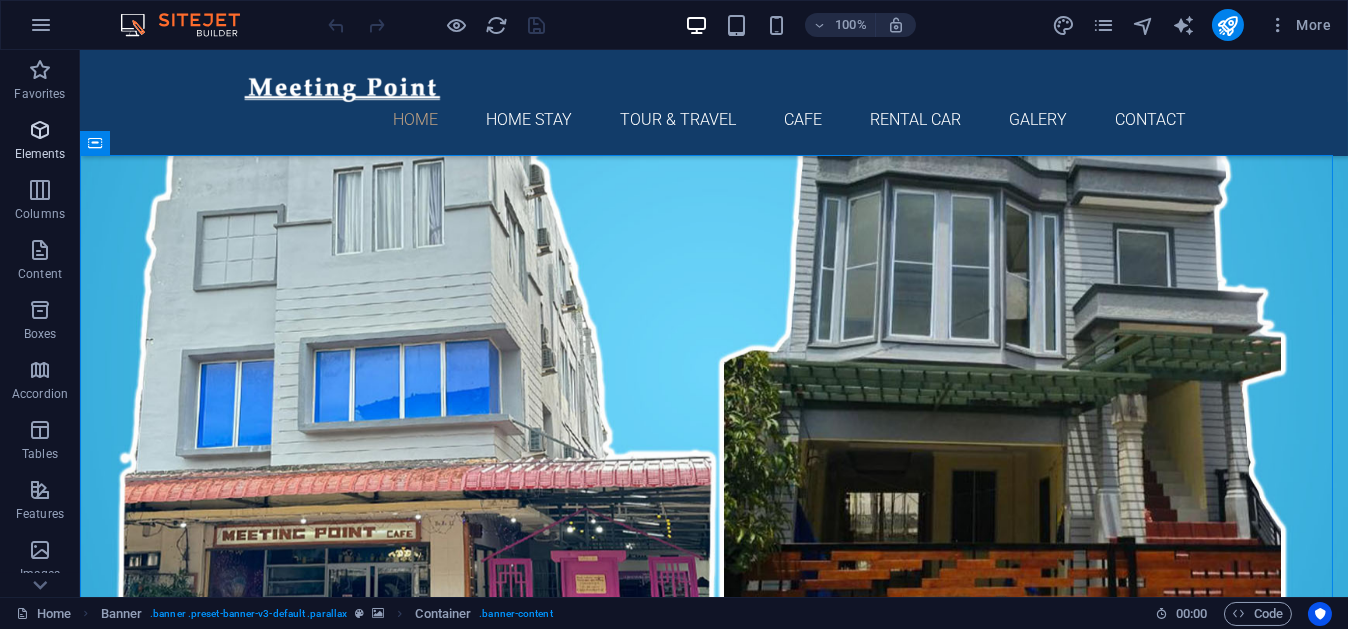 click on "Elements" at bounding box center (40, 154) 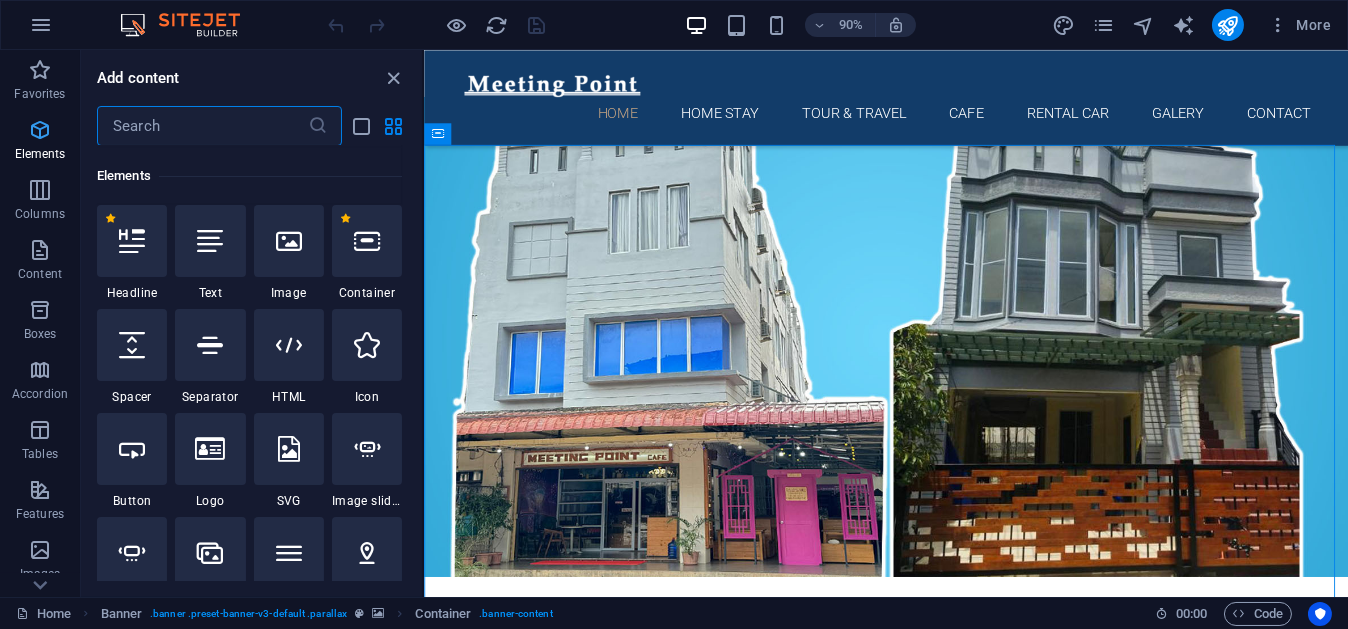 scroll, scrollTop: 213, scrollLeft: 0, axis: vertical 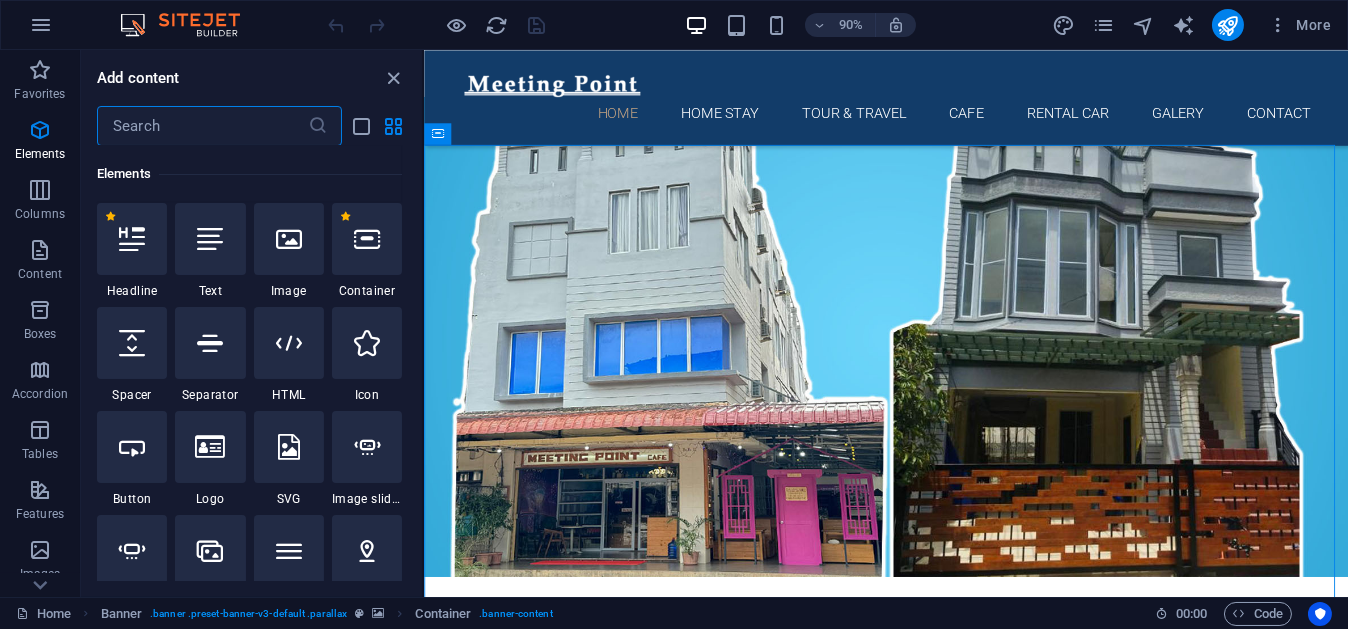 click at bounding box center (202, 126) 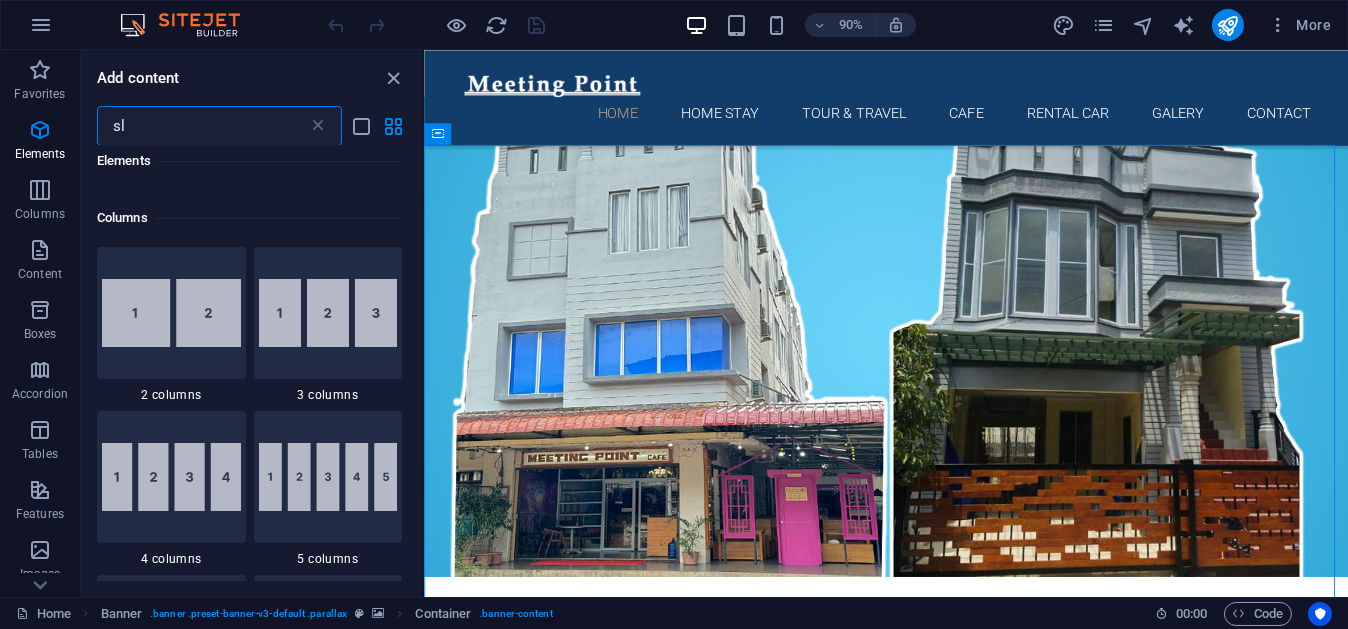 scroll, scrollTop: 0, scrollLeft: 0, axis: both 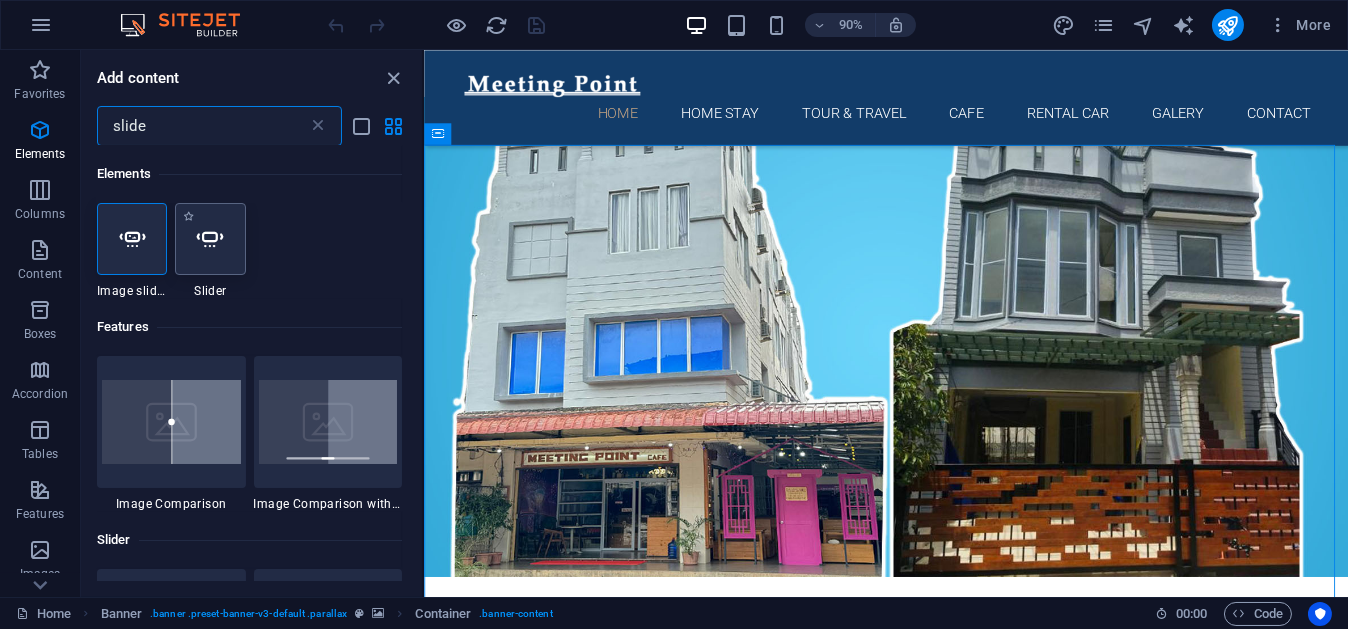type on "slide" 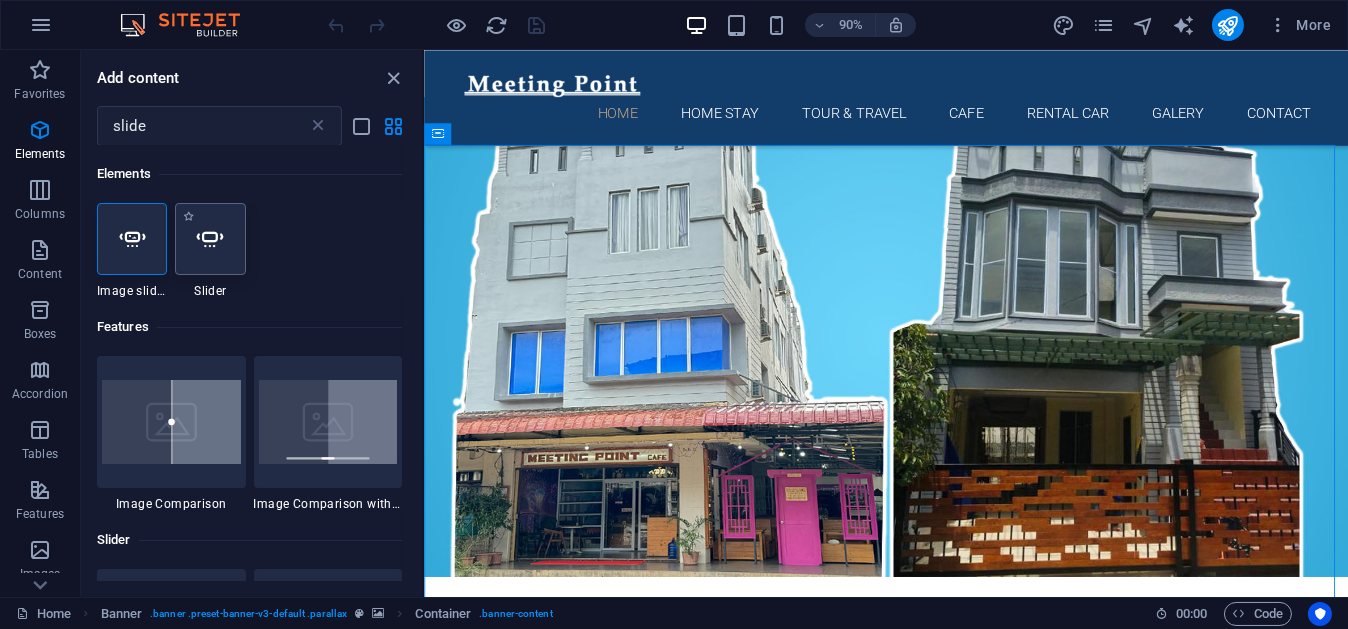 click at bounding box center [210, 239] 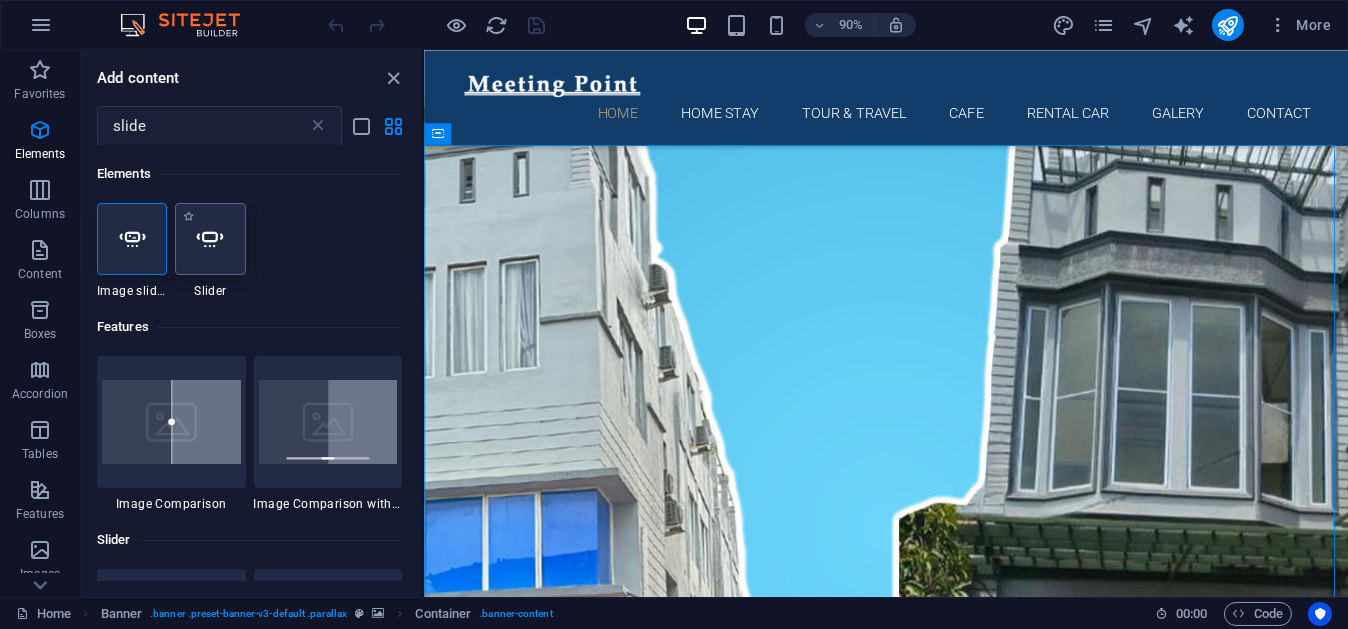 select on "ms" 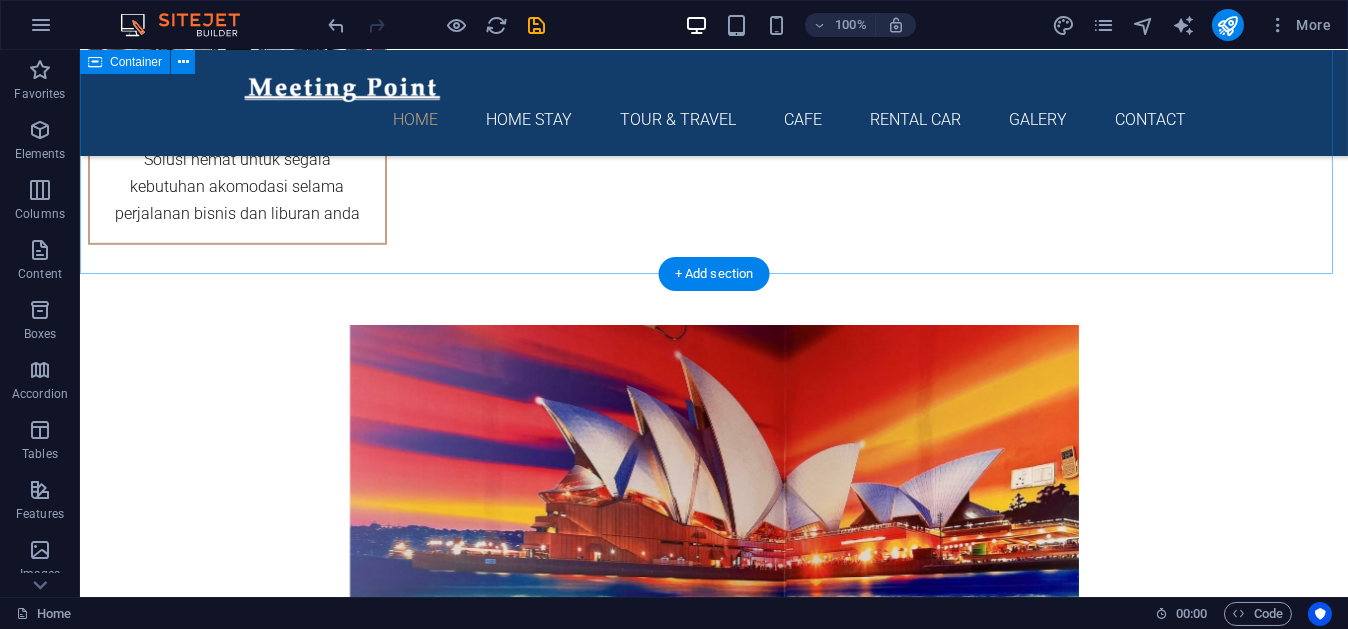 scroll, scrollTop: 2911, scrollLeft: 0, axis: vertical 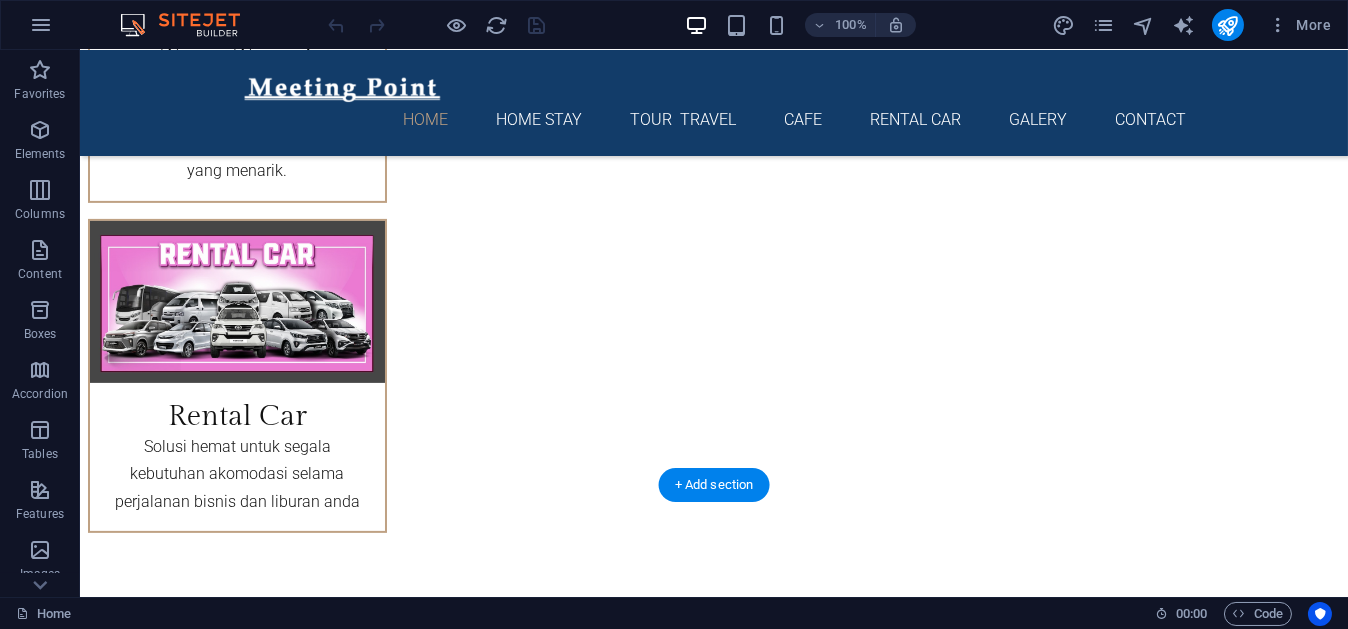click at bounding box center (714, 2647) 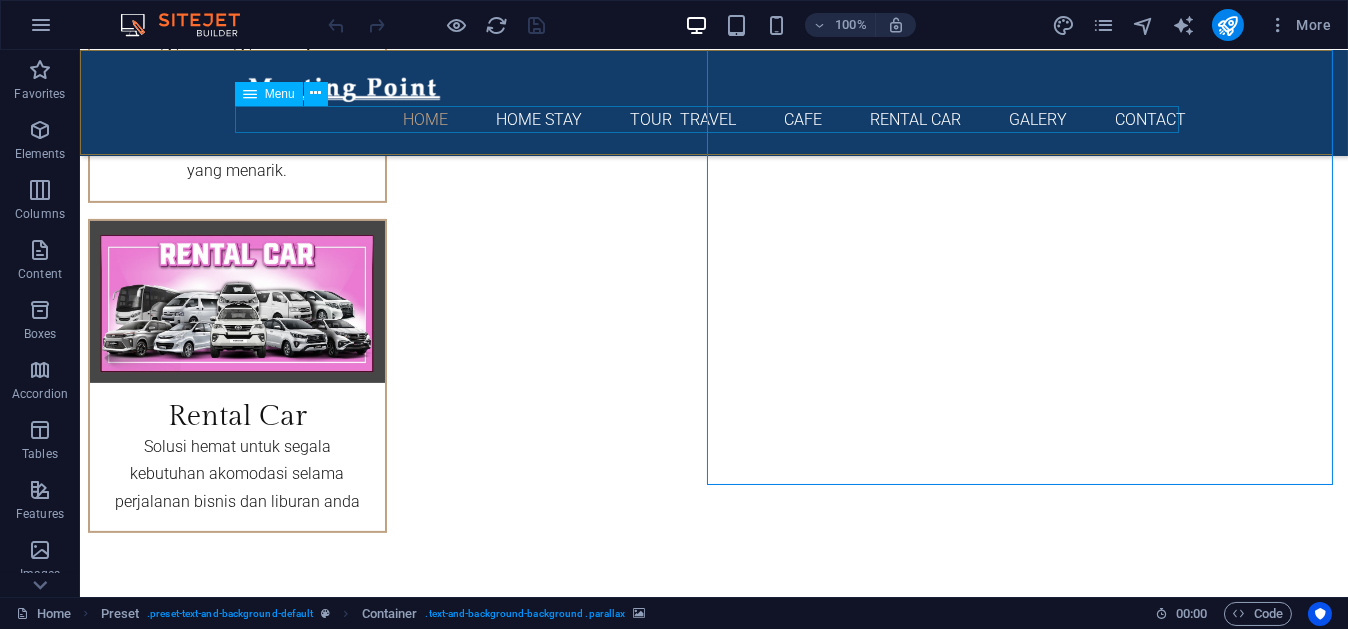 click on "Home Home Stay Tour  Travel Cafe Rental Car Galery Contact" at bounding box center [714, 119] 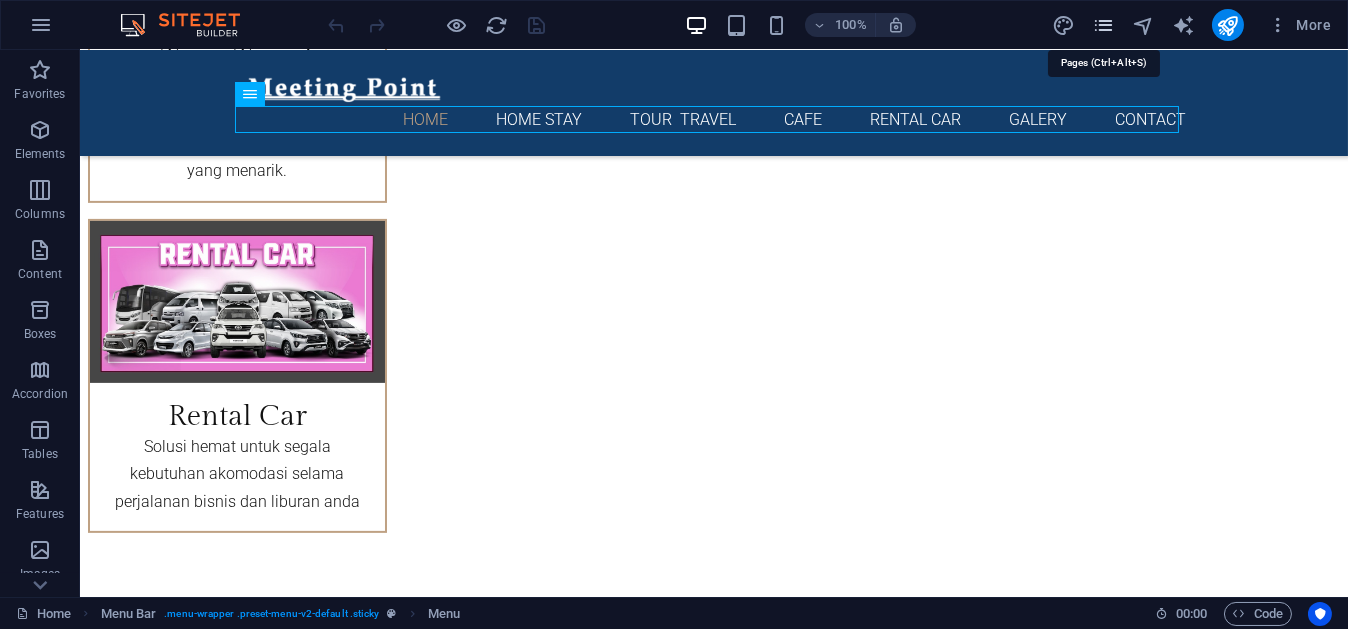 click at bounding box center [1103, 25] 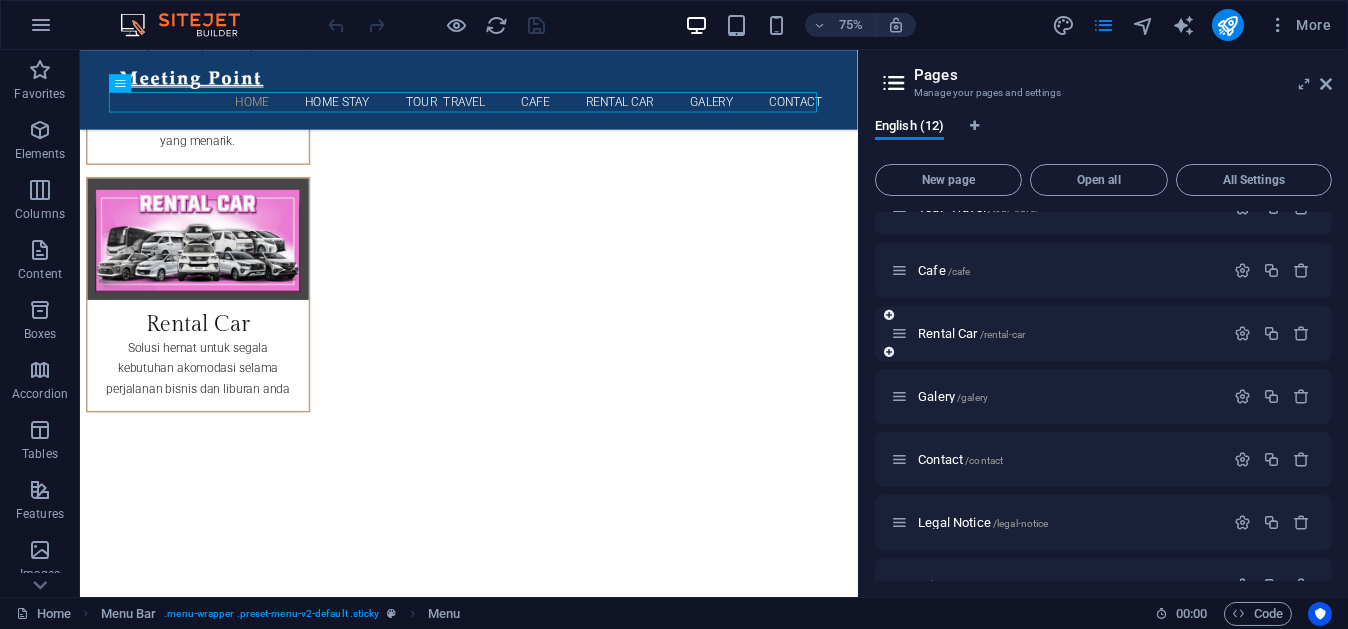 scroll, scrollTop: 225, scrollLeft: 0, axis: vertical 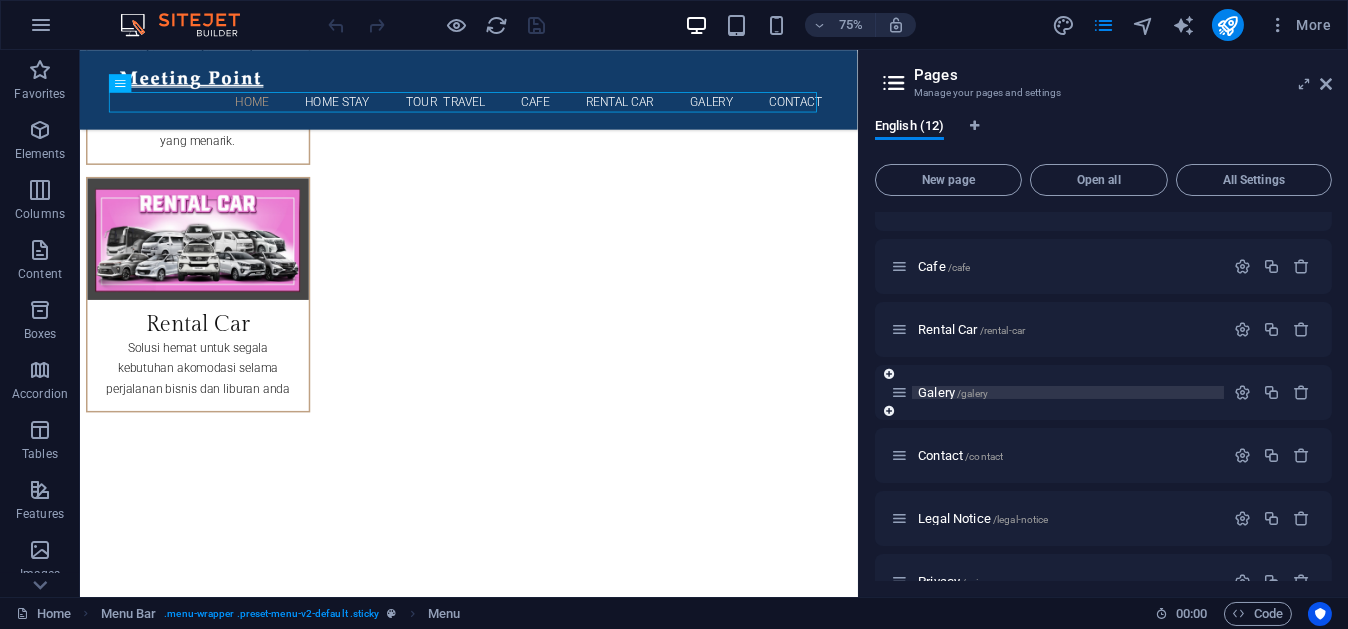 click on "Galery /galery" at bounding box center (953, 392) 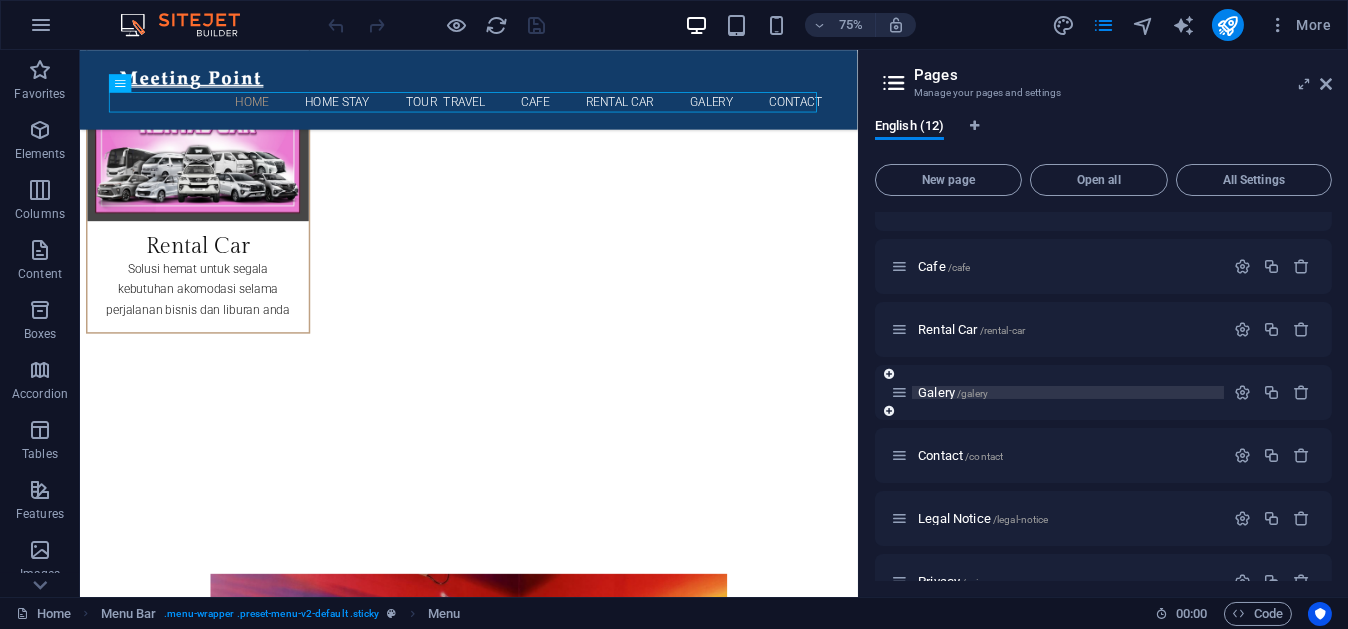 scroll, scrollTop: 0, scrollLeft: 0, axis: both 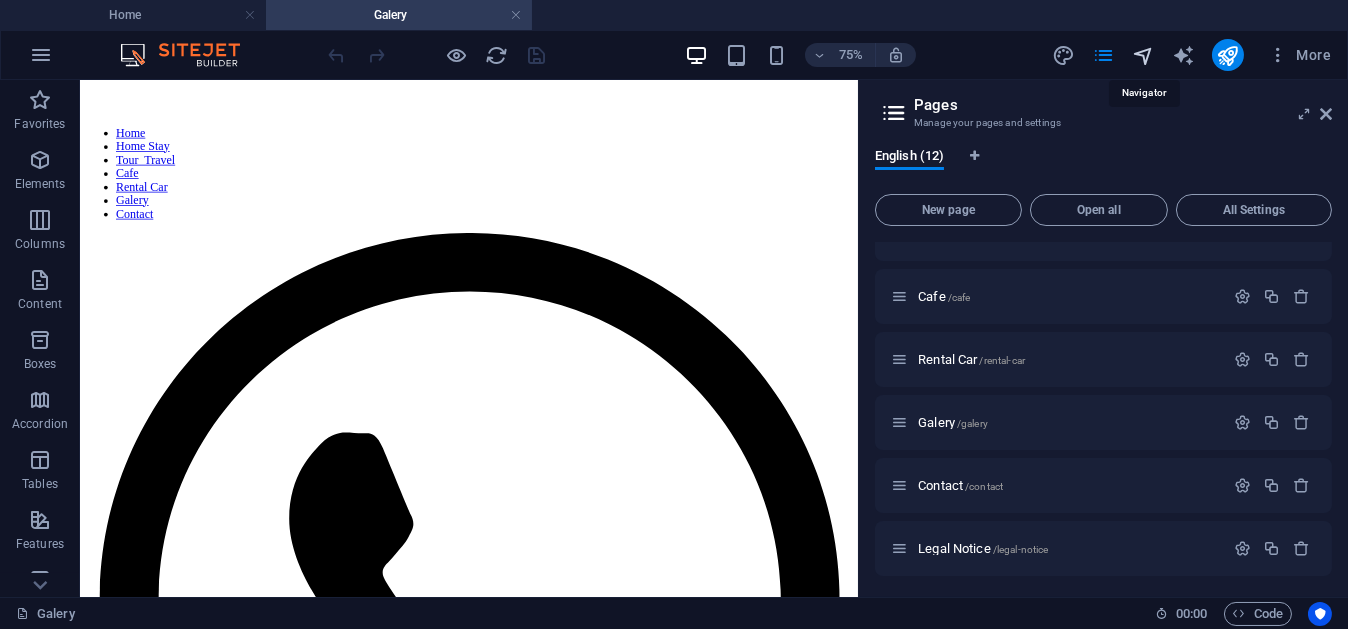 click at bounding box center (1143, 55) 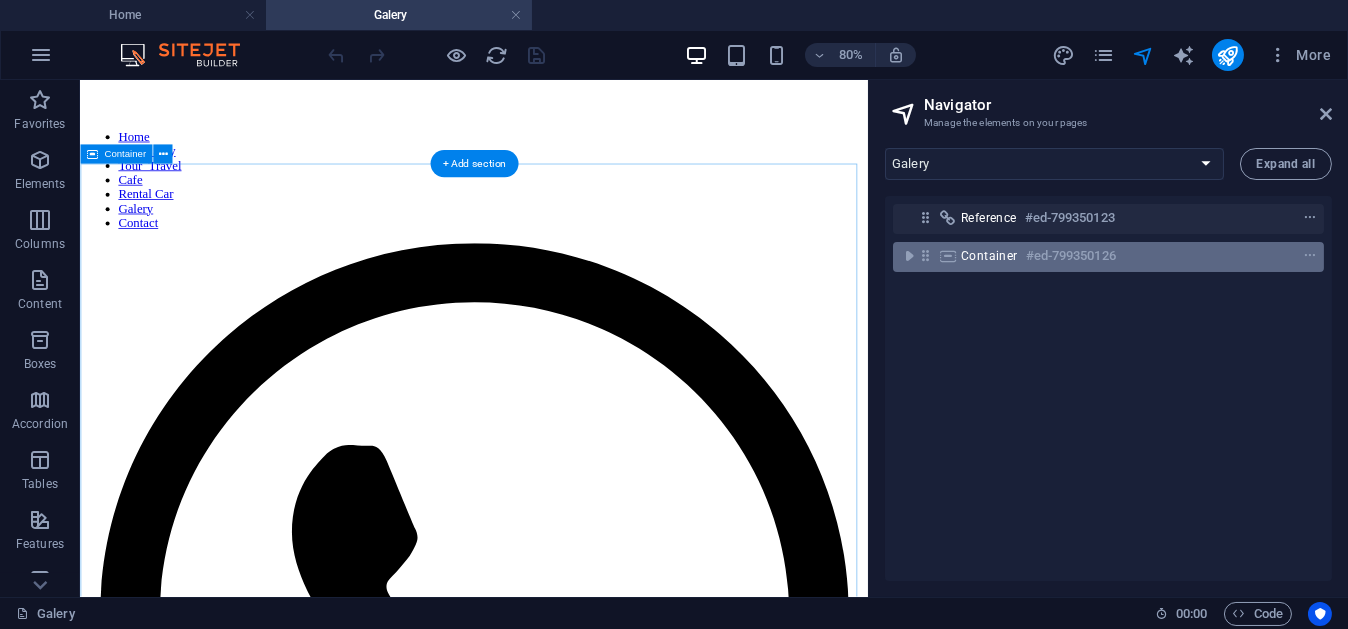 click on "Container #ed-799350126" at bounding box center (1092, 256) 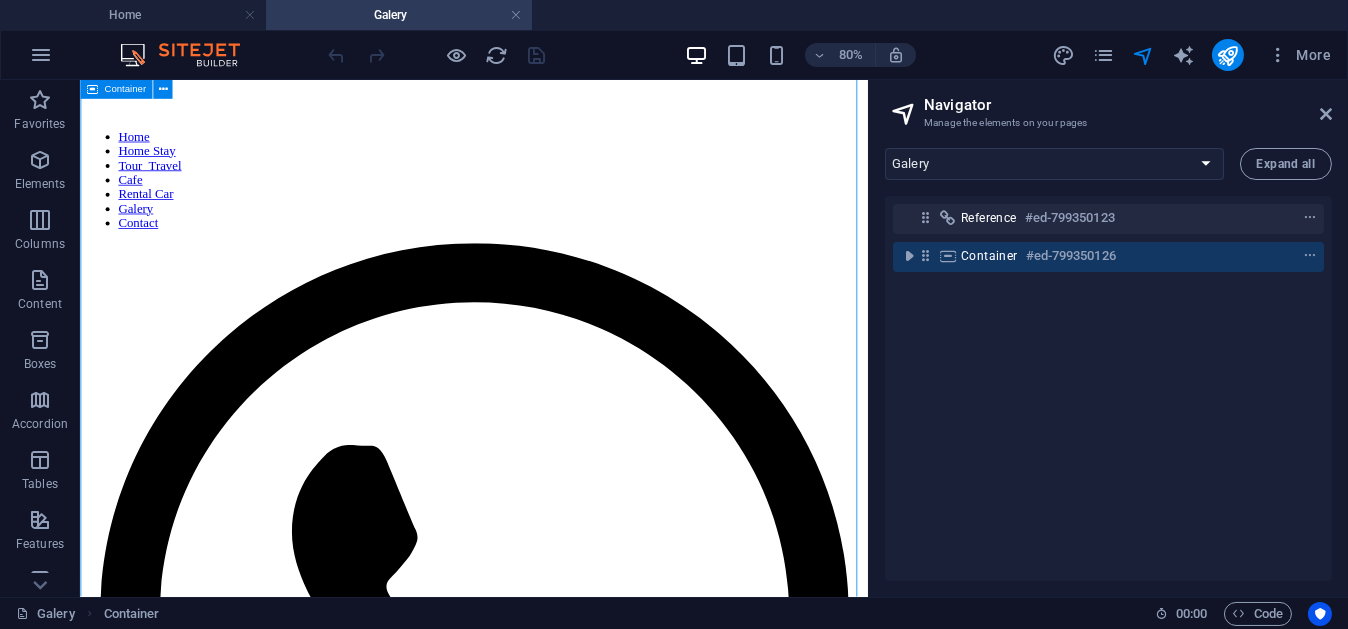 scroll, scrollTop: 402, scrollLeft: 0, axis: vertical 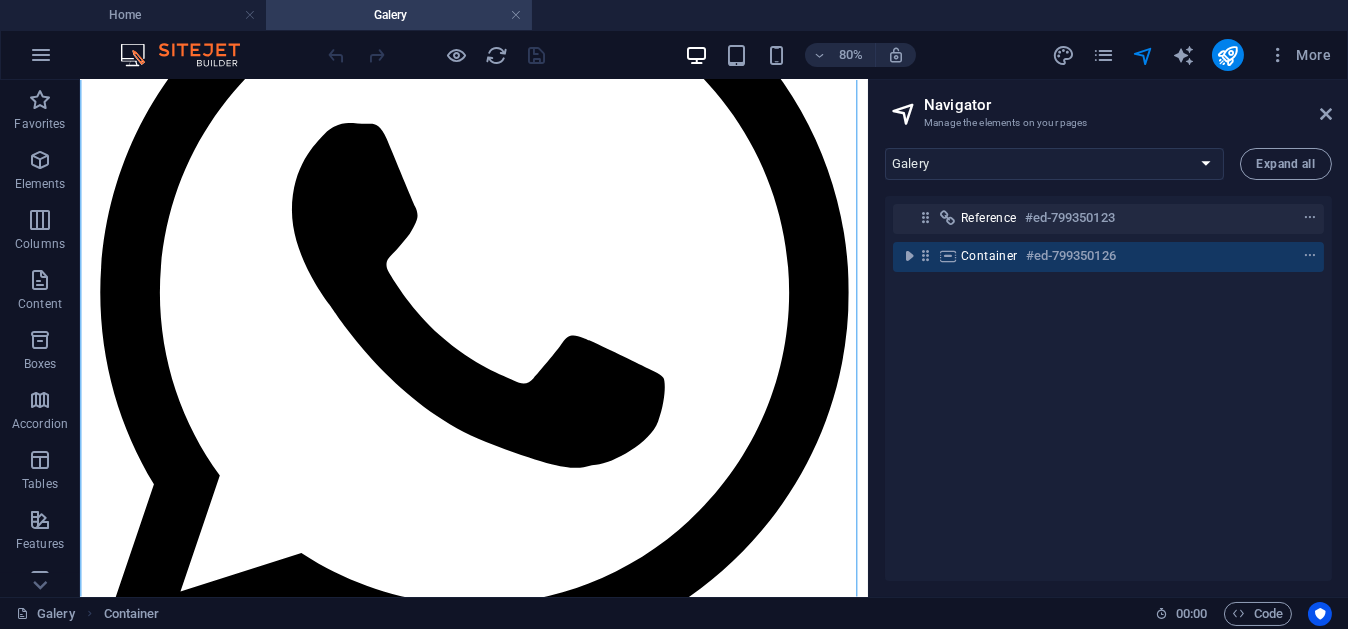 click on "Reference #ed-799350123 Container #ed-799350126" at bounding box center [1108, 388] 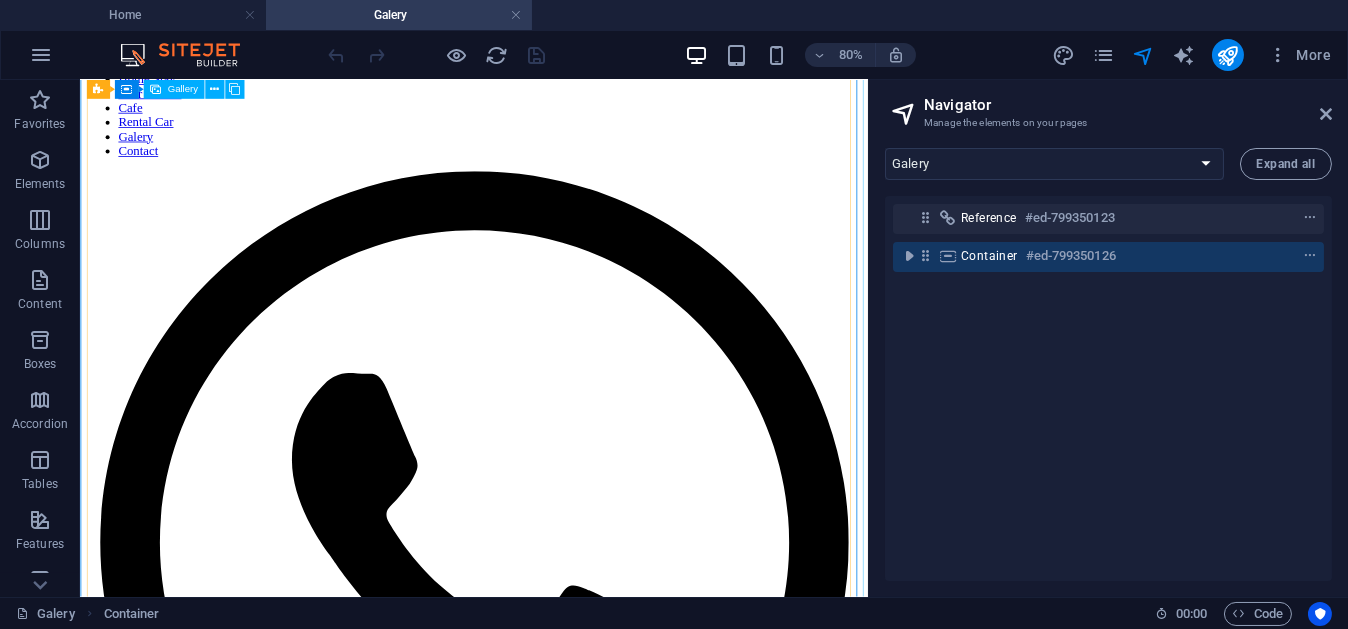 scroll, scrollTop: 0, scrollLeft: 0, axis: both 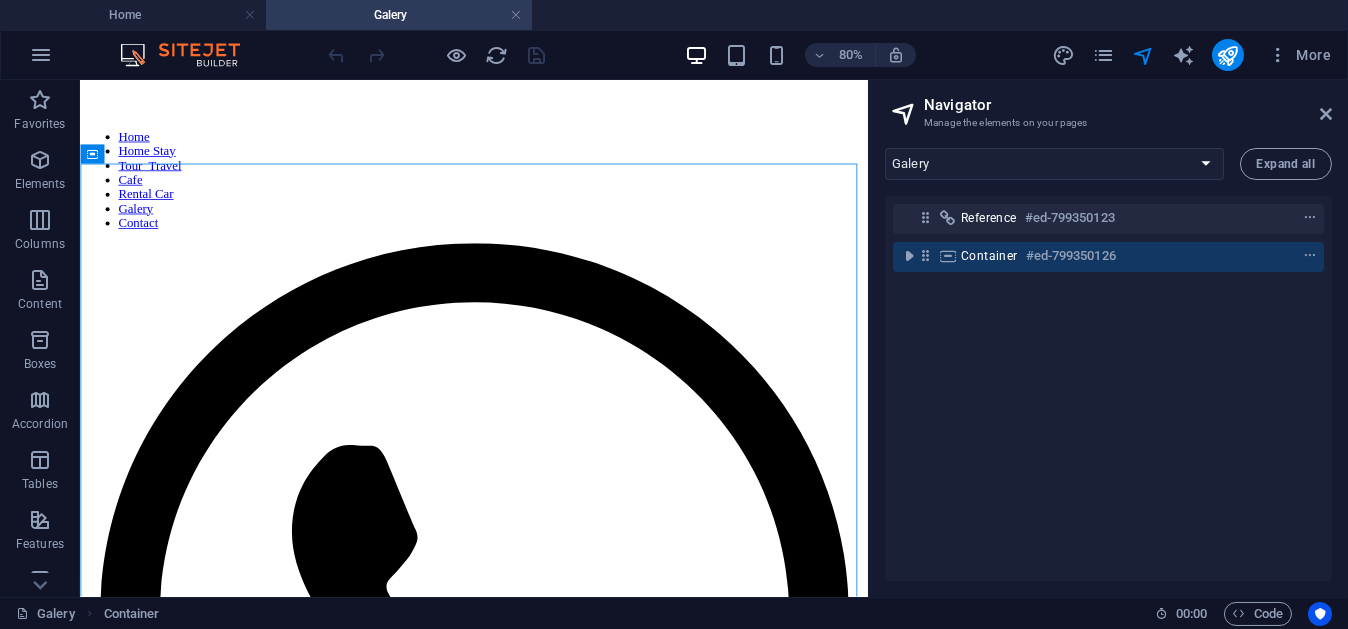 click on "Reference #ed-799350123 Container #ed-799350126" at bounding box center (1108, 388) 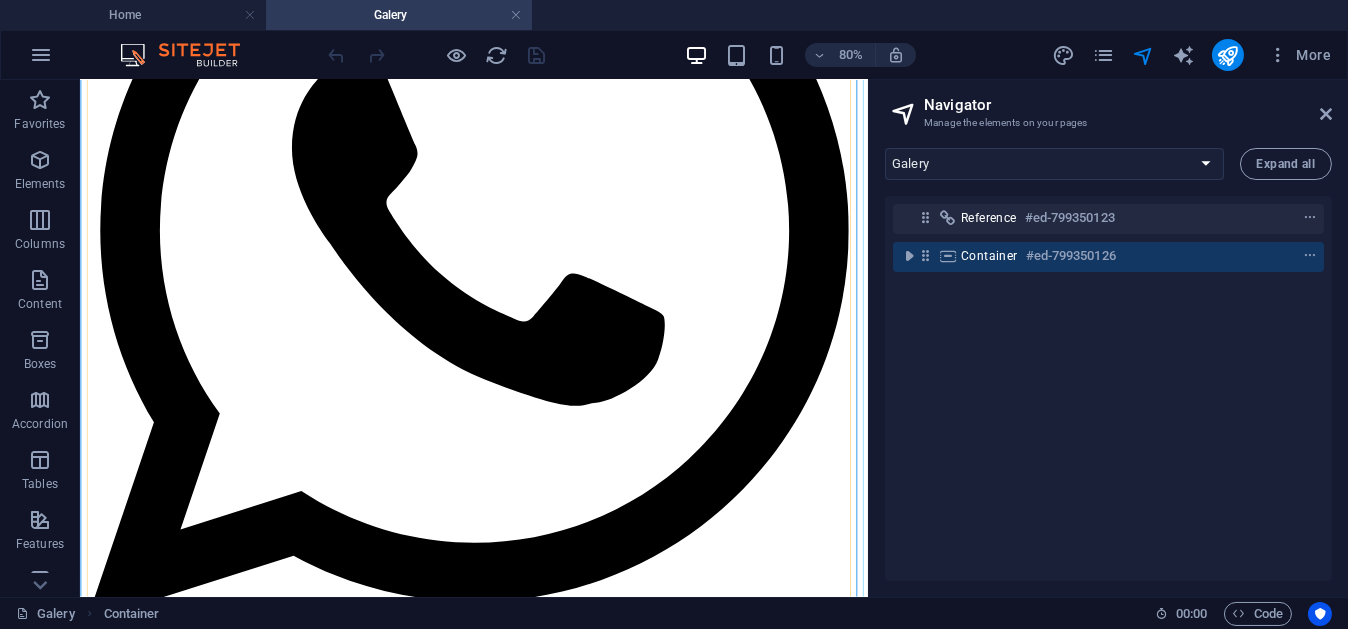 scroll, scrollTop: 700, scrollLeft: 0, axis: vertical 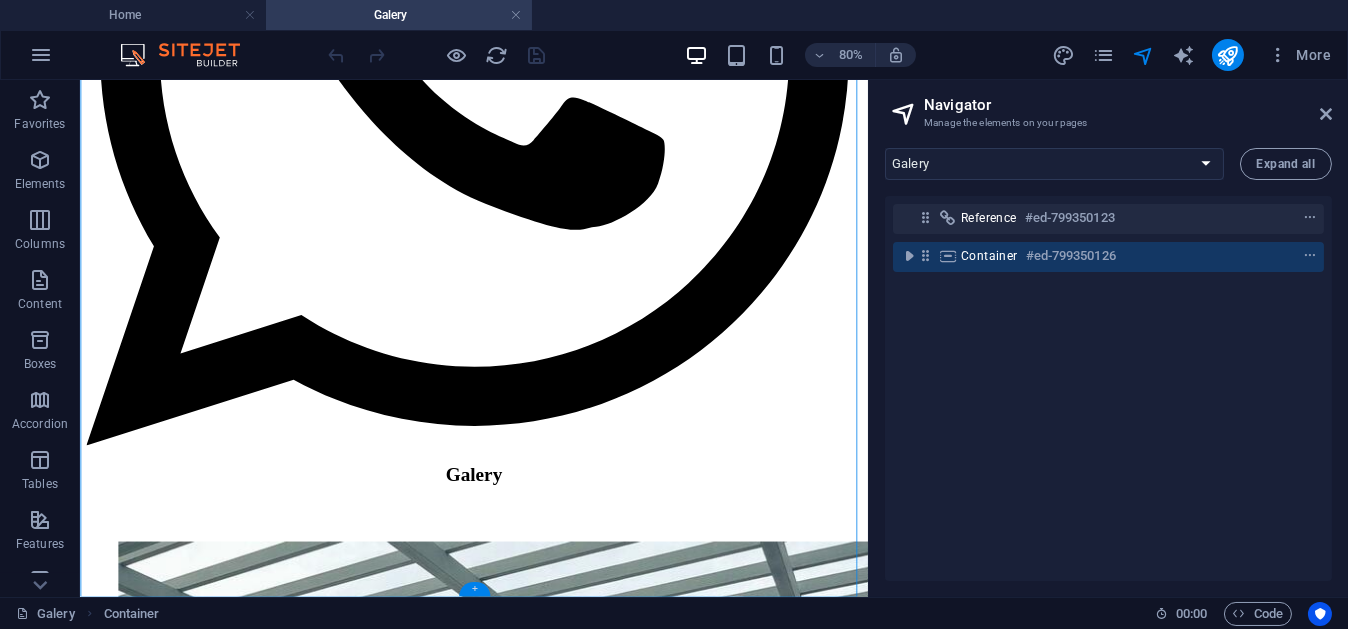 click on "+" at bounding box center [473, 589] 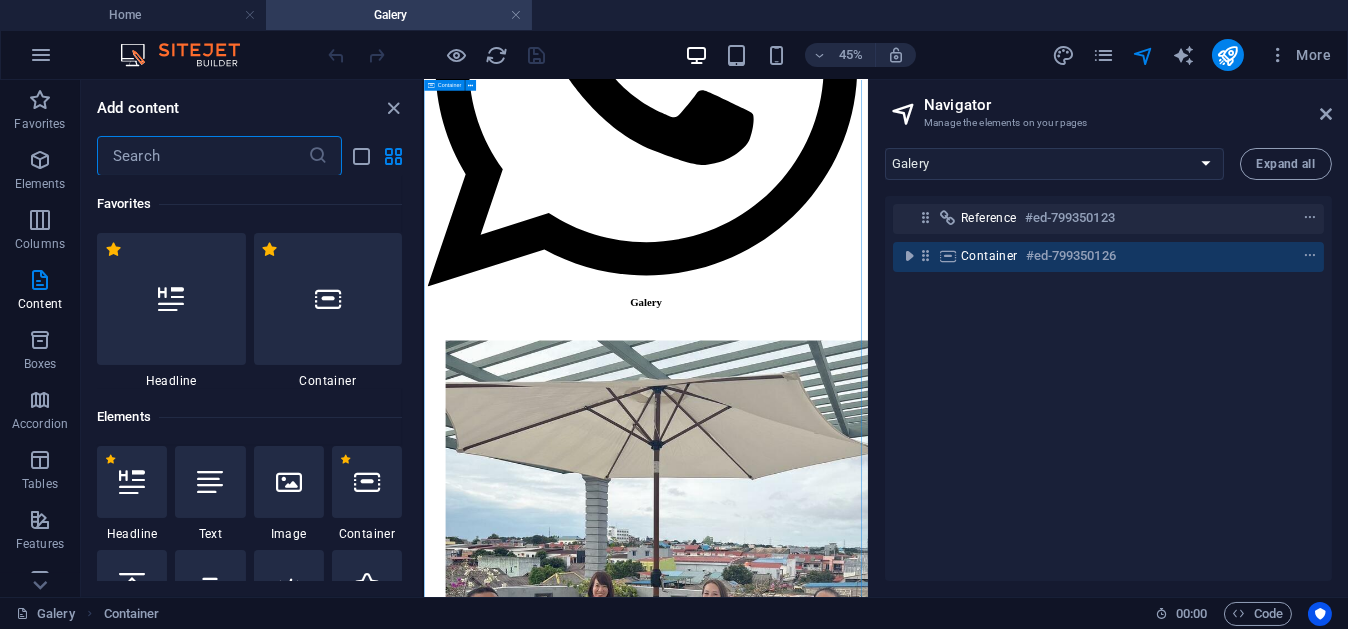 scroll, scrollTop: 164, scrollLeft: 0, axis: vertical 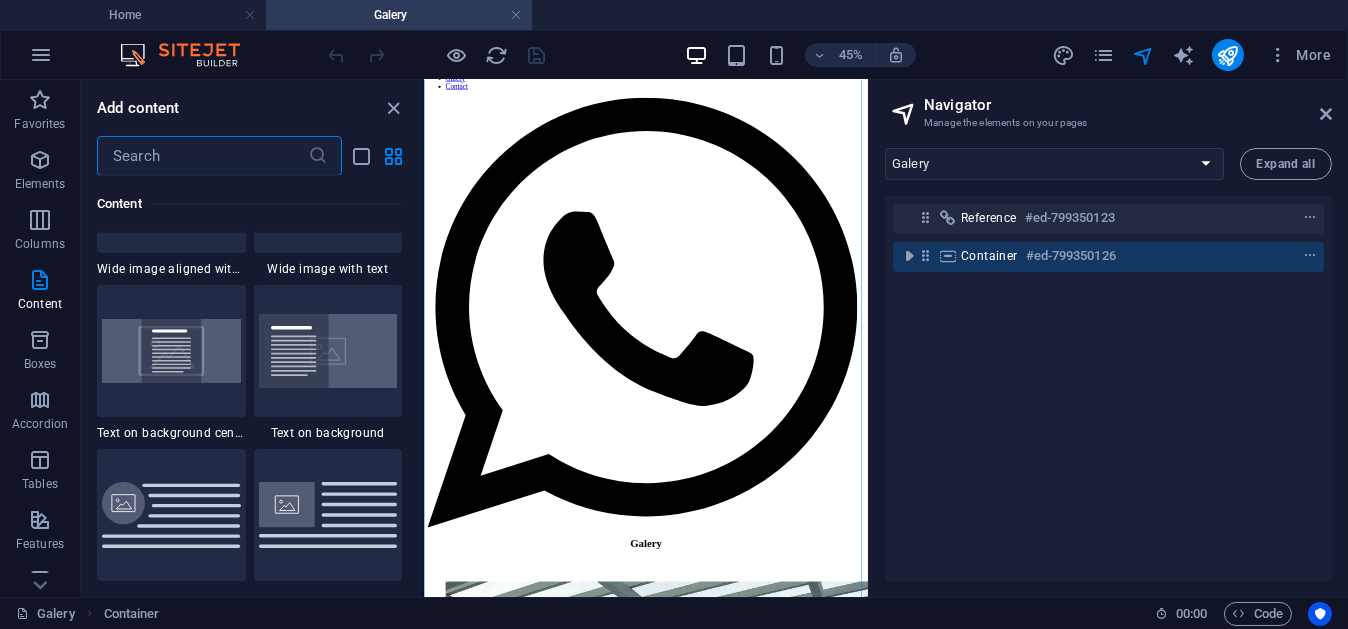 click at bounding box center [202, 156] 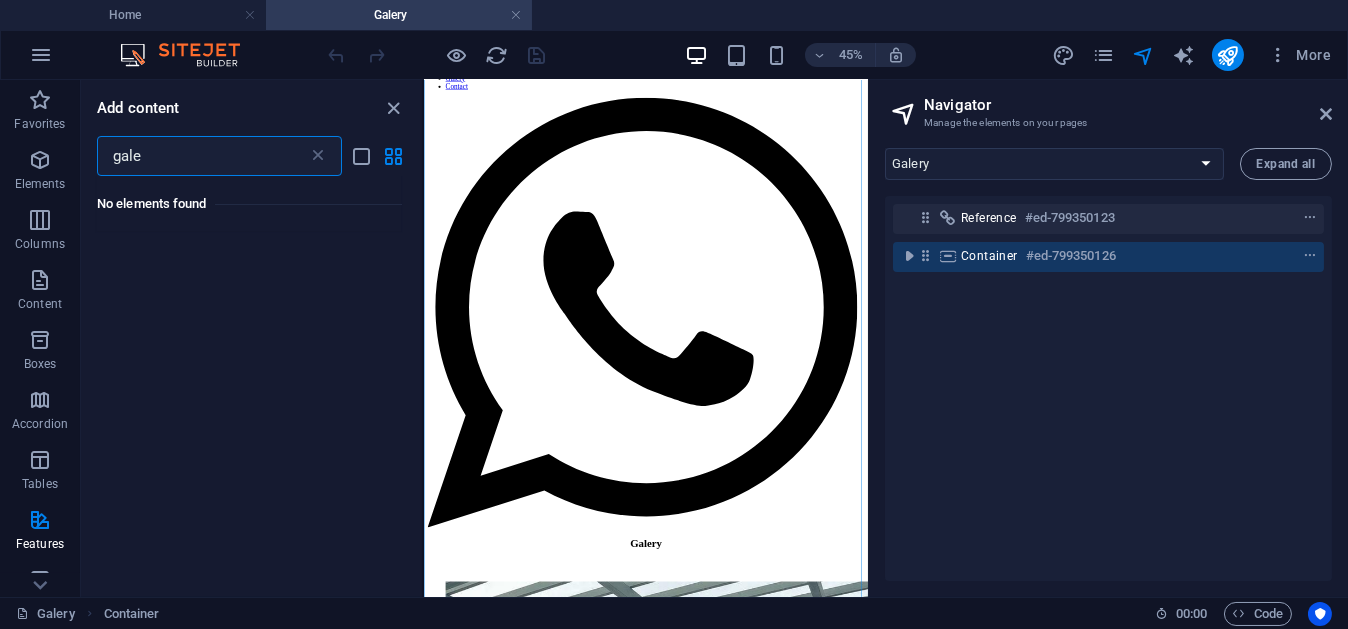 scroll, scrollTop: 0, scrollLeft: 0, axis: both 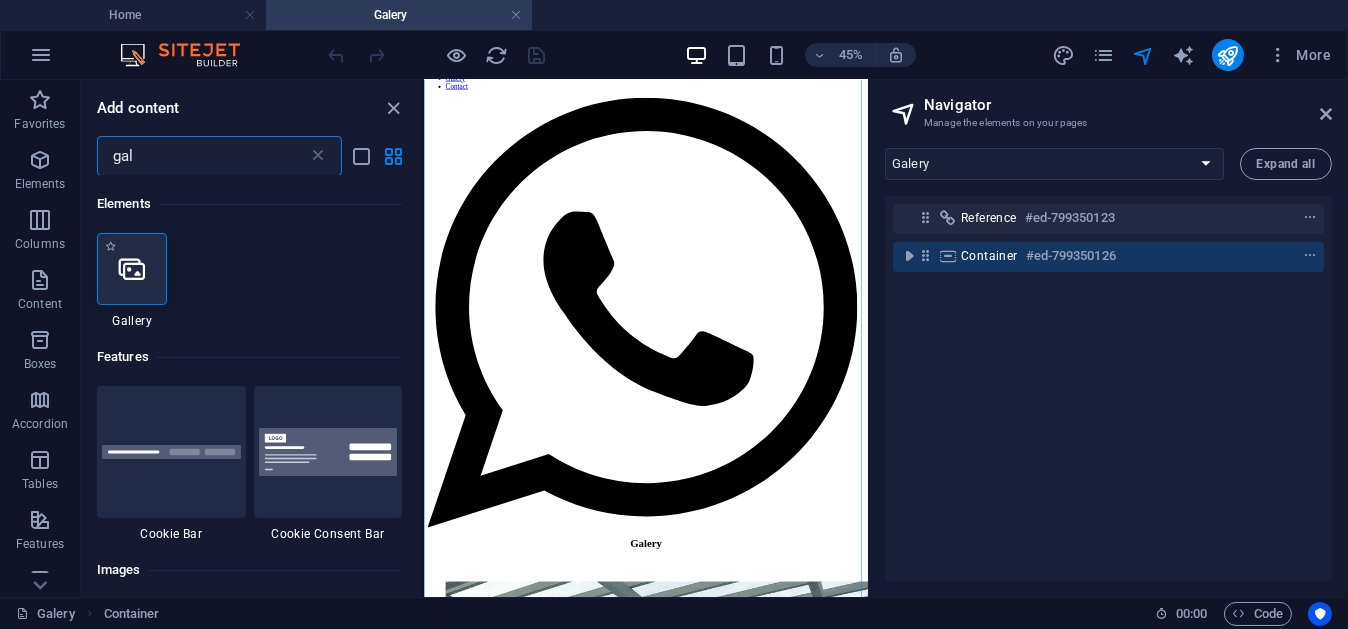 type on "gal" 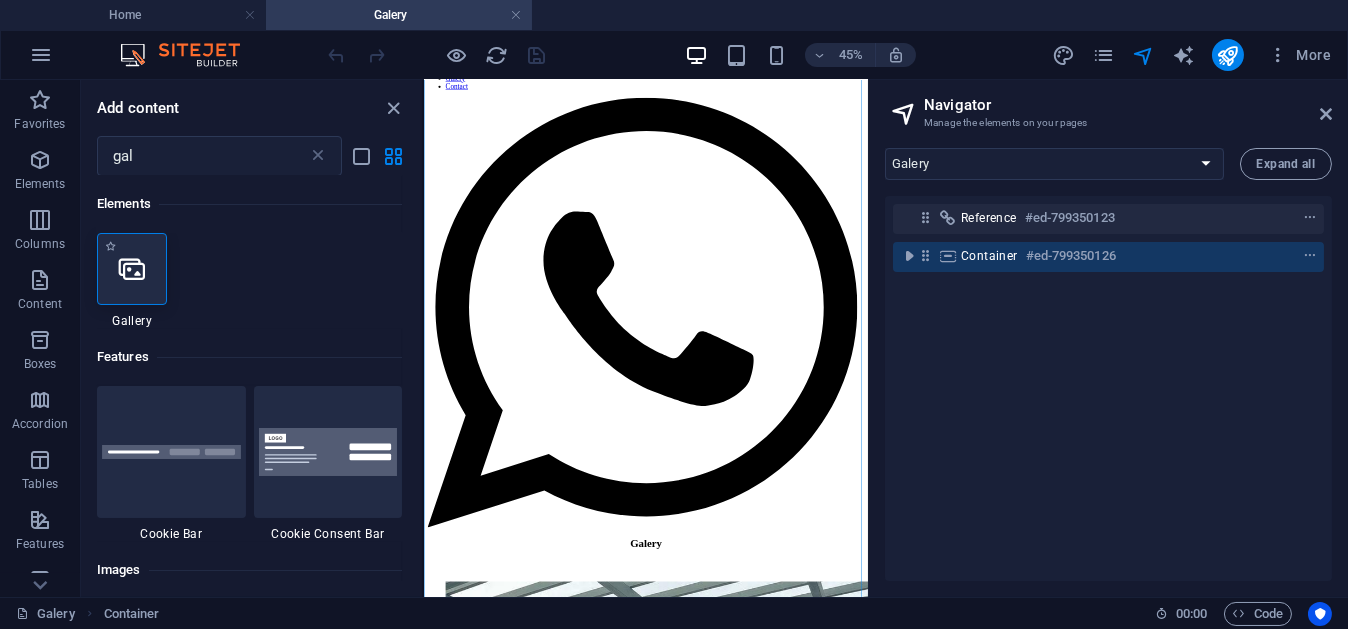 click at bounding box center (132, 269) 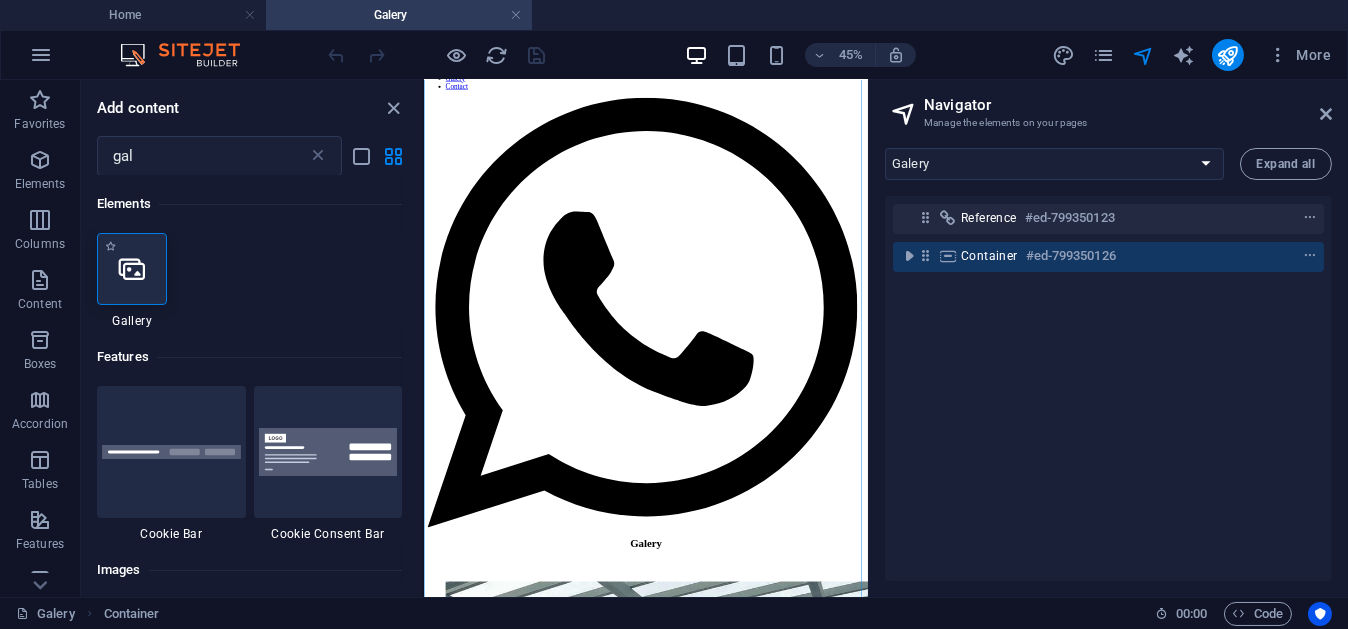 select on "4" 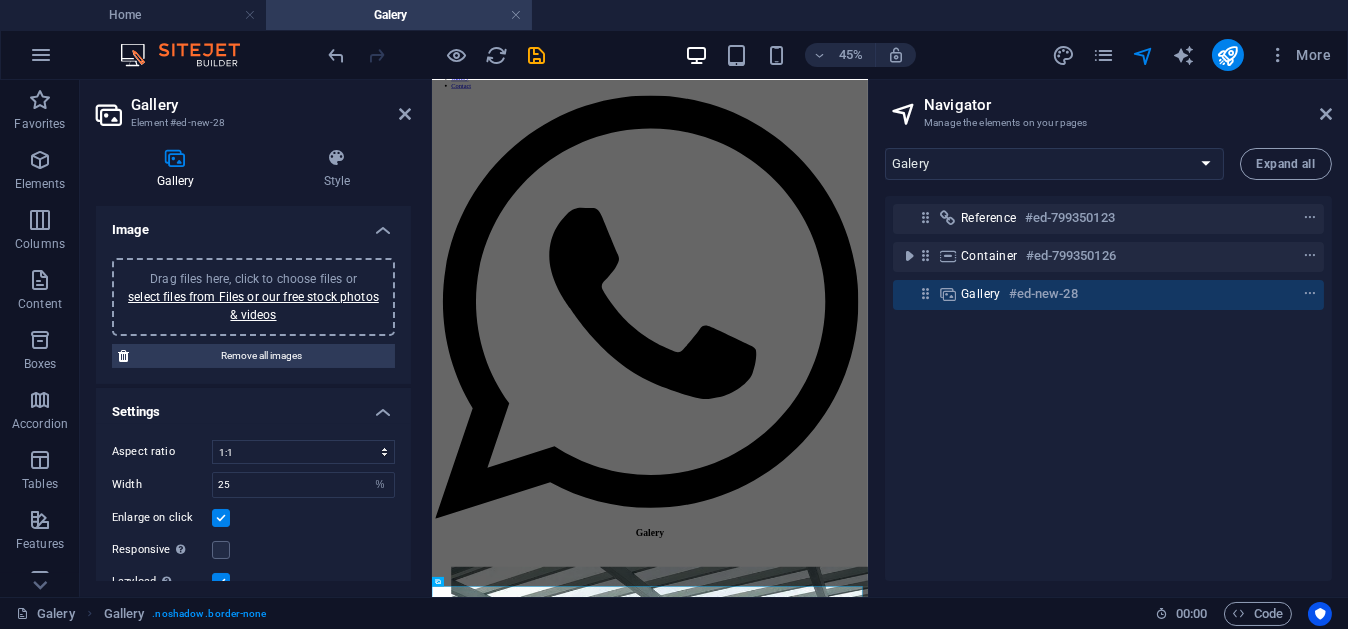 scroll, scrollTop: 85, scrollLeft: 0, axis: vertical 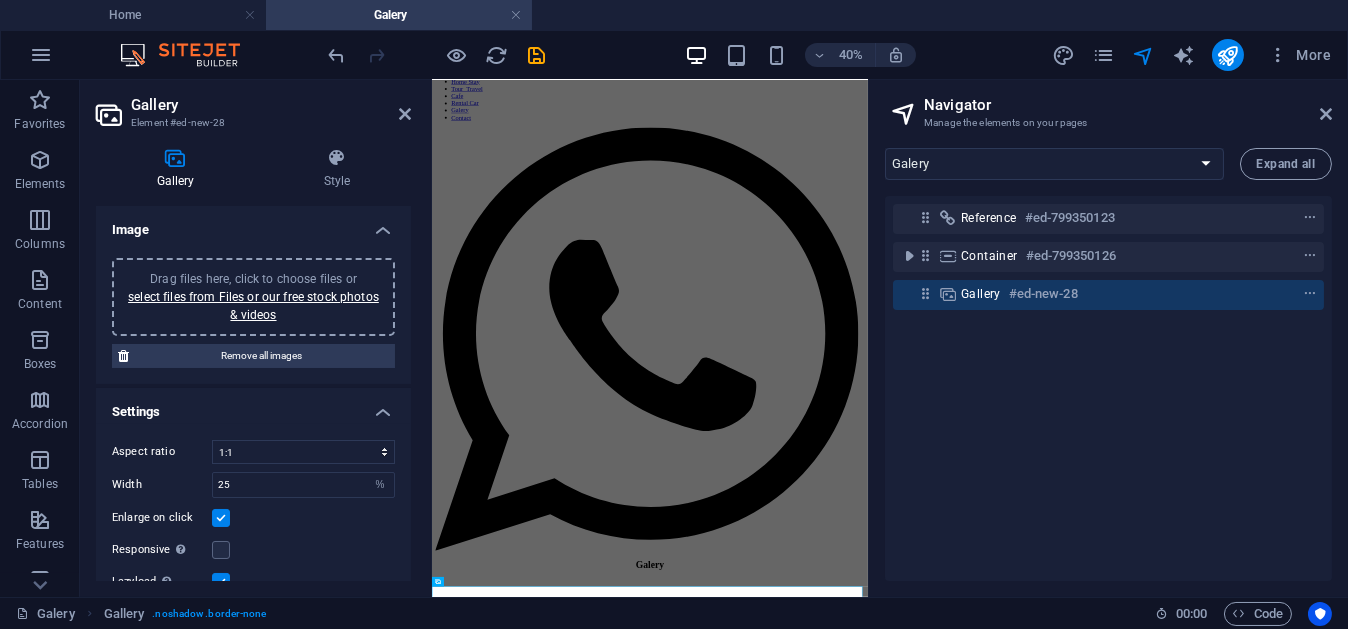 click on "Drag files here, click to choose files or select files from Files or our free stock photos & videos" at bounding box center (253, 297) 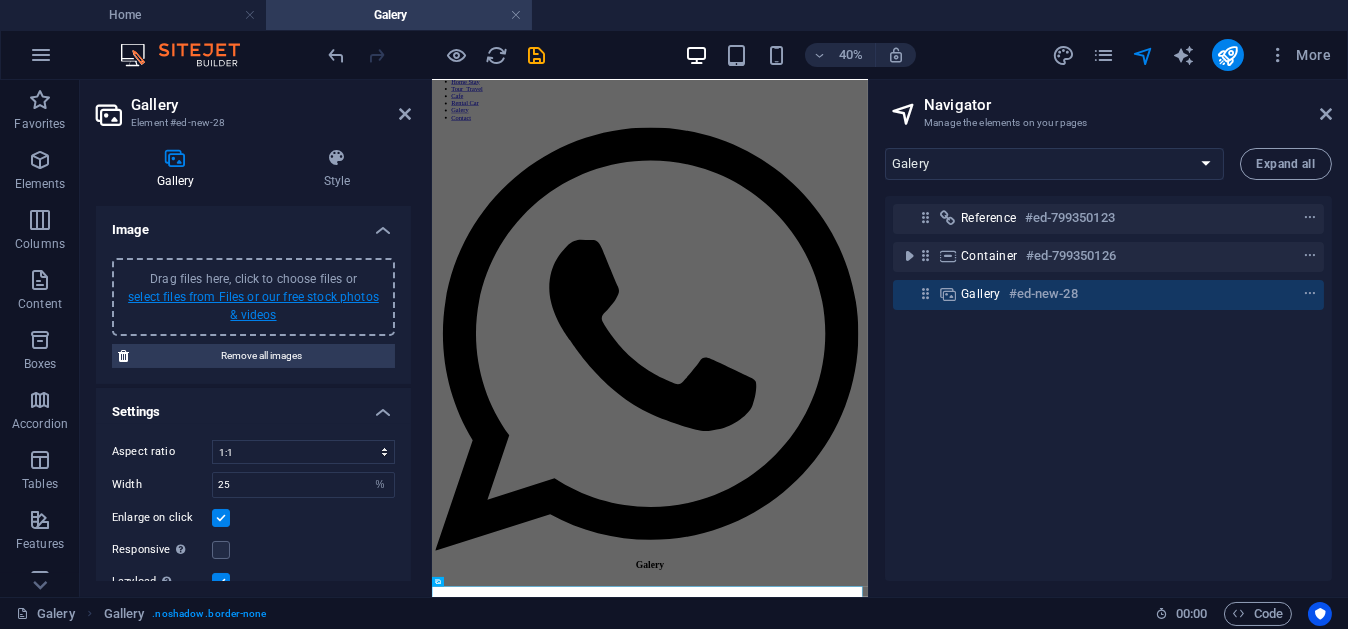 click on "select files from Files or our free stock photos & videos" at bounding box center (253, 306) 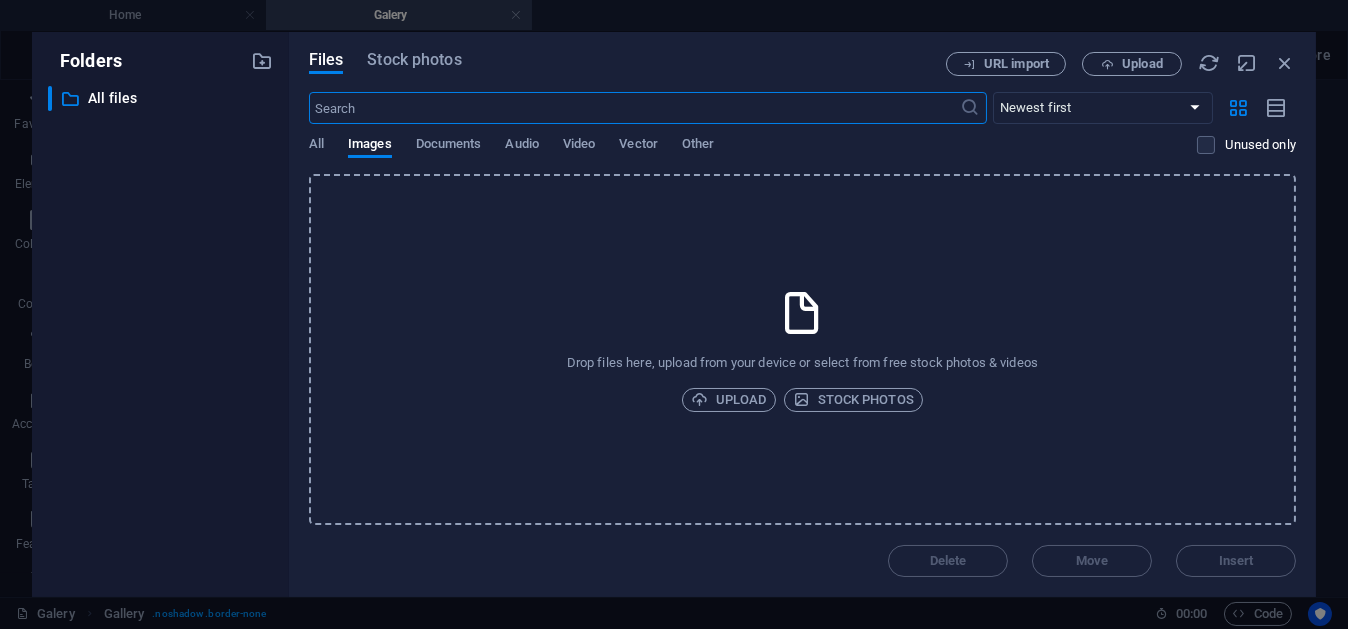 scroll, scrollTop: 0, scrollLeft: 0, axis: both 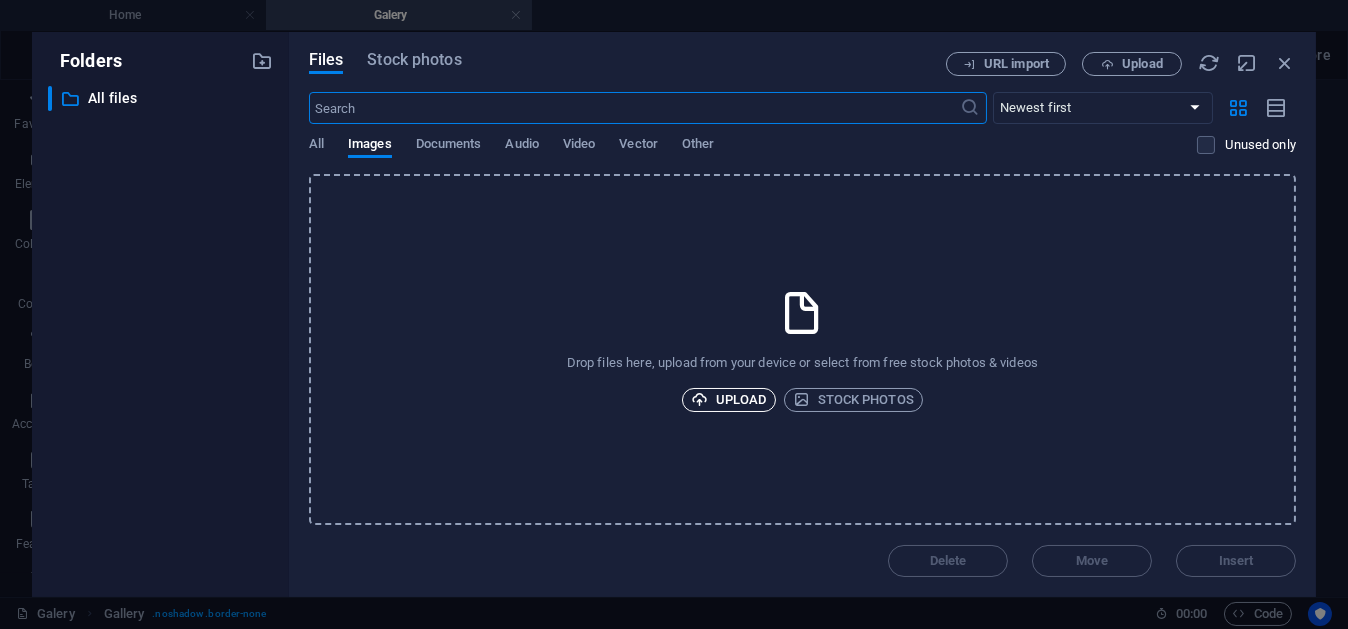 click on "Upload" at bounding box center (729, 400) 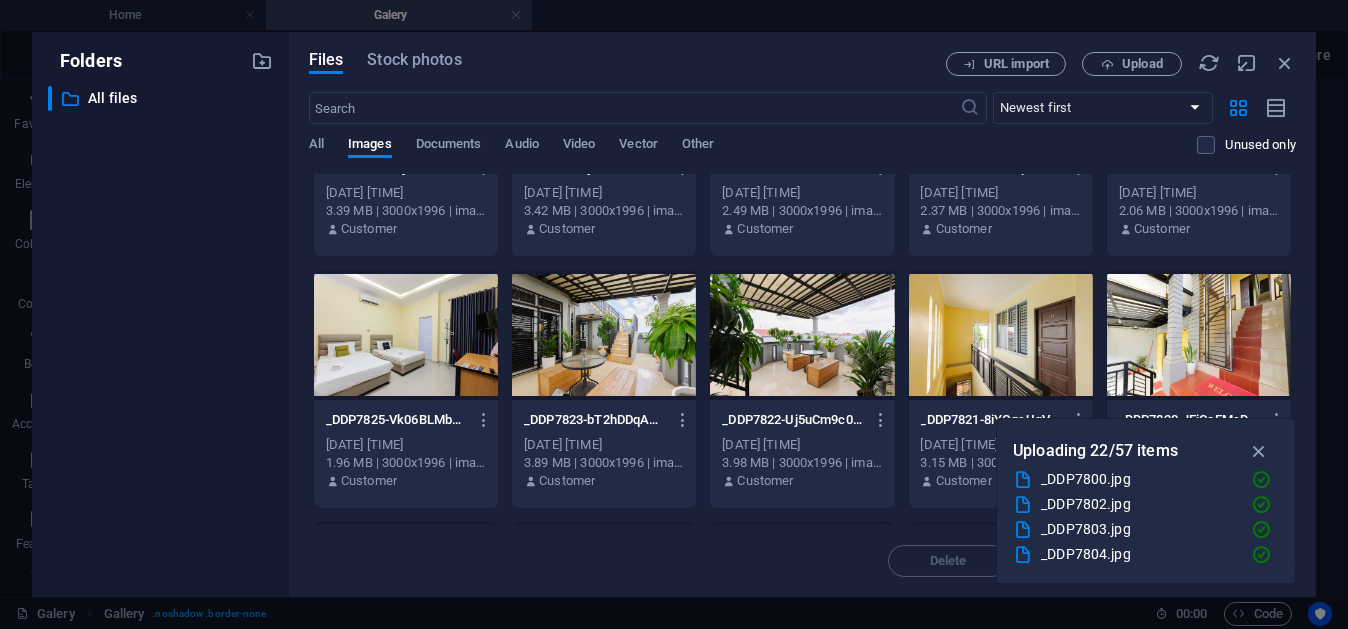 scroll, scrollTop: 156, scrollLeft: 0, axis: vertical 